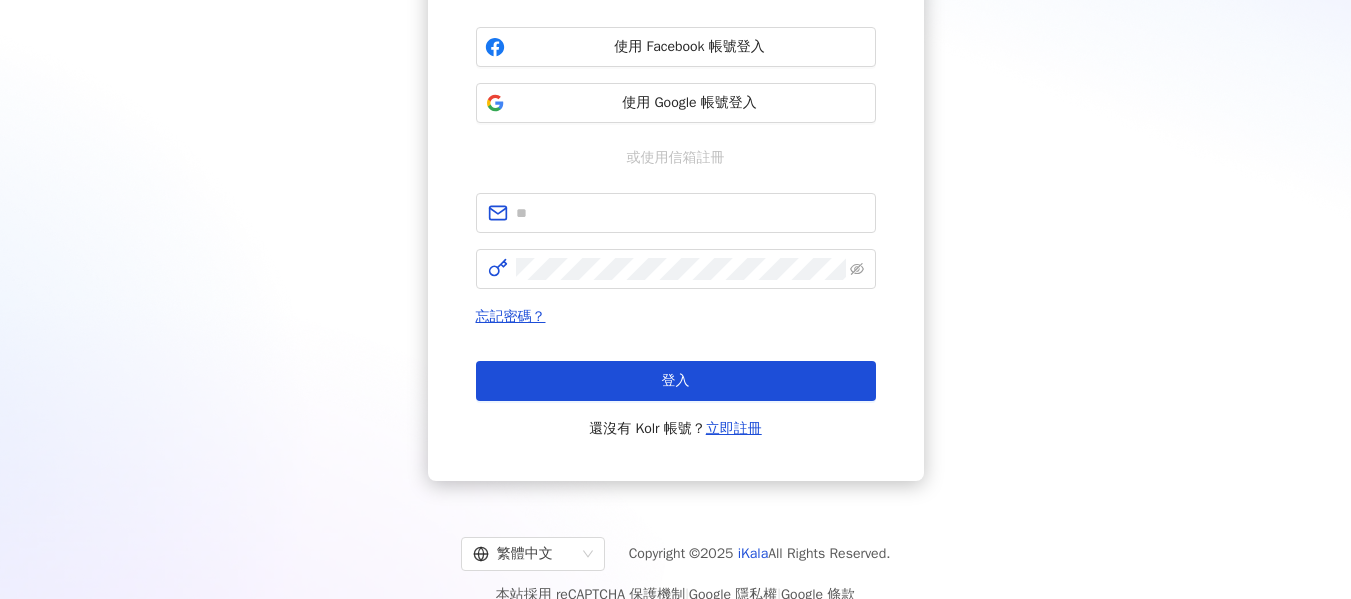 scroll, scrollTop: 0, scrollLeft: 0, axis: both 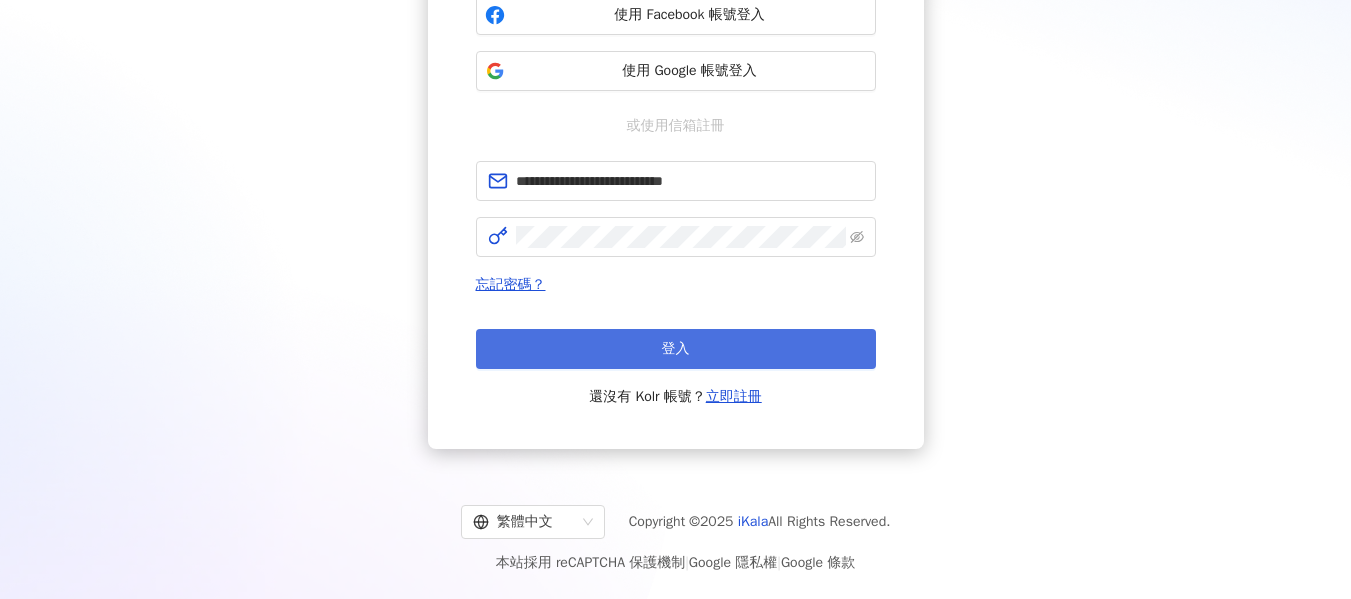 click on "登入" at bounding box center (676, 349) 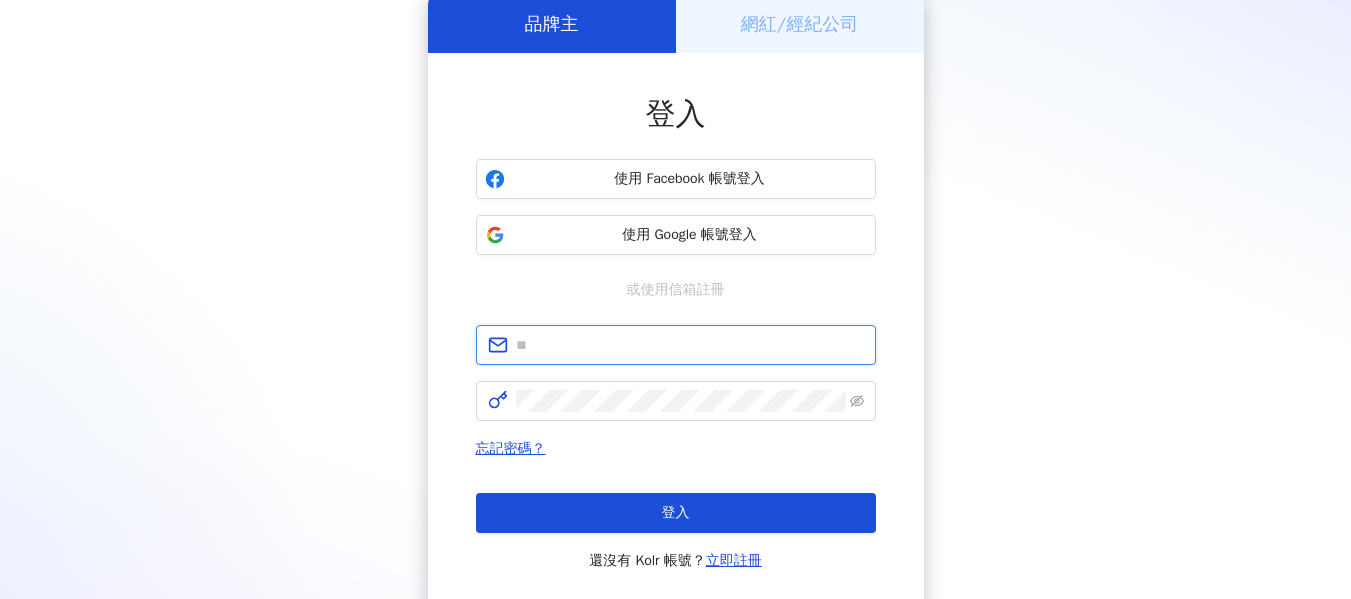 type on "**********" 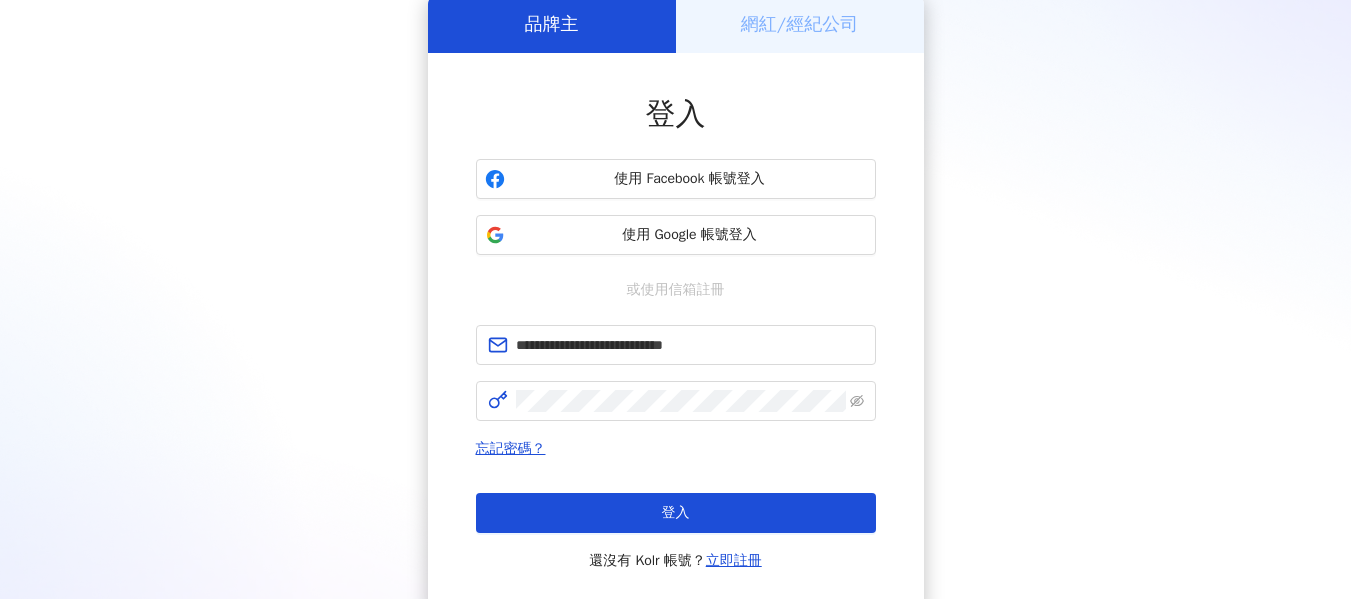scroll, scrollTop: 256, scrollLeft: 0, axis: vertical 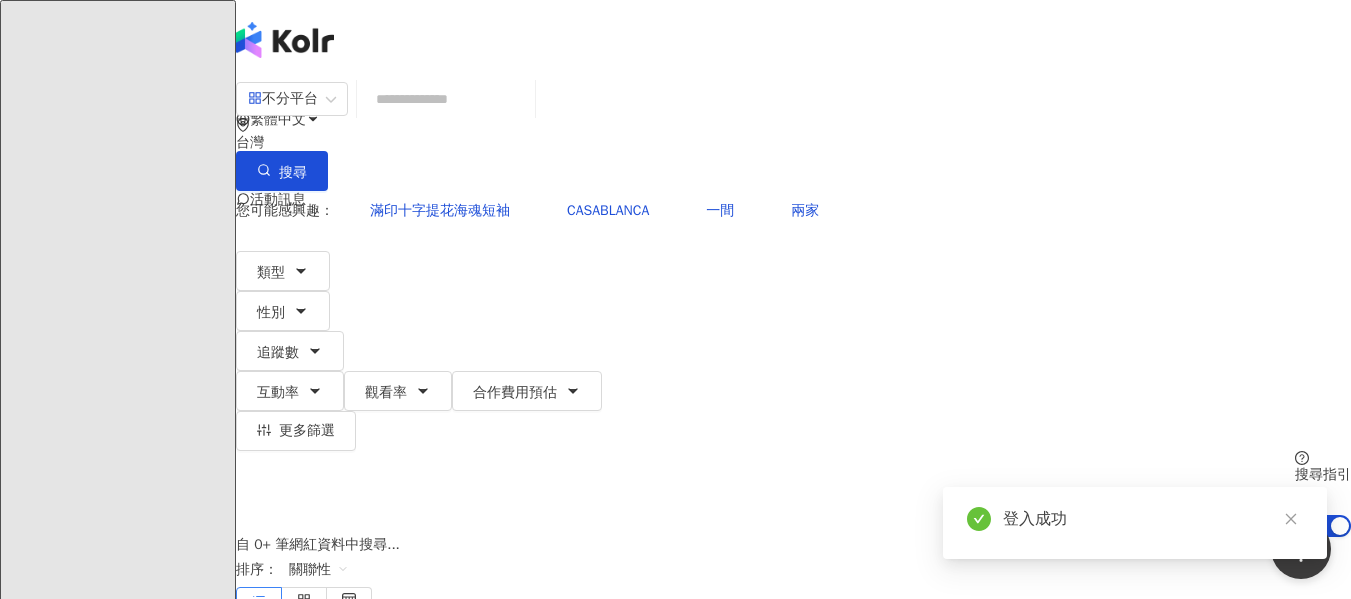 click at bounding box center (446, 99) 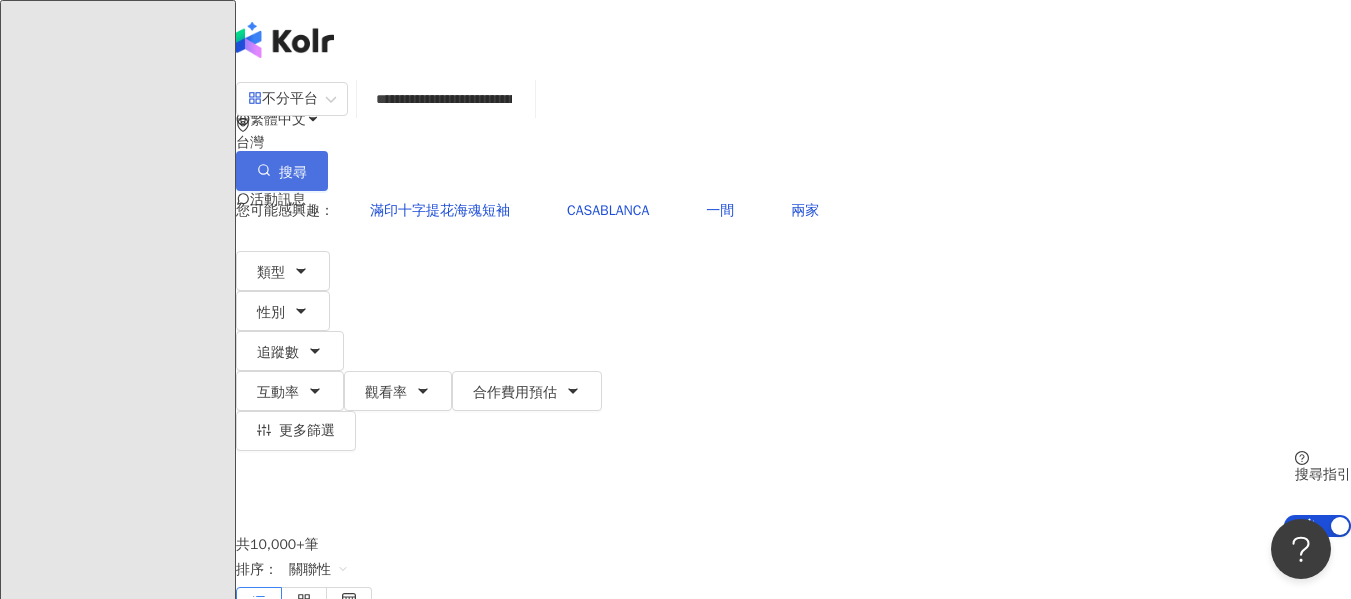 type on "**********" 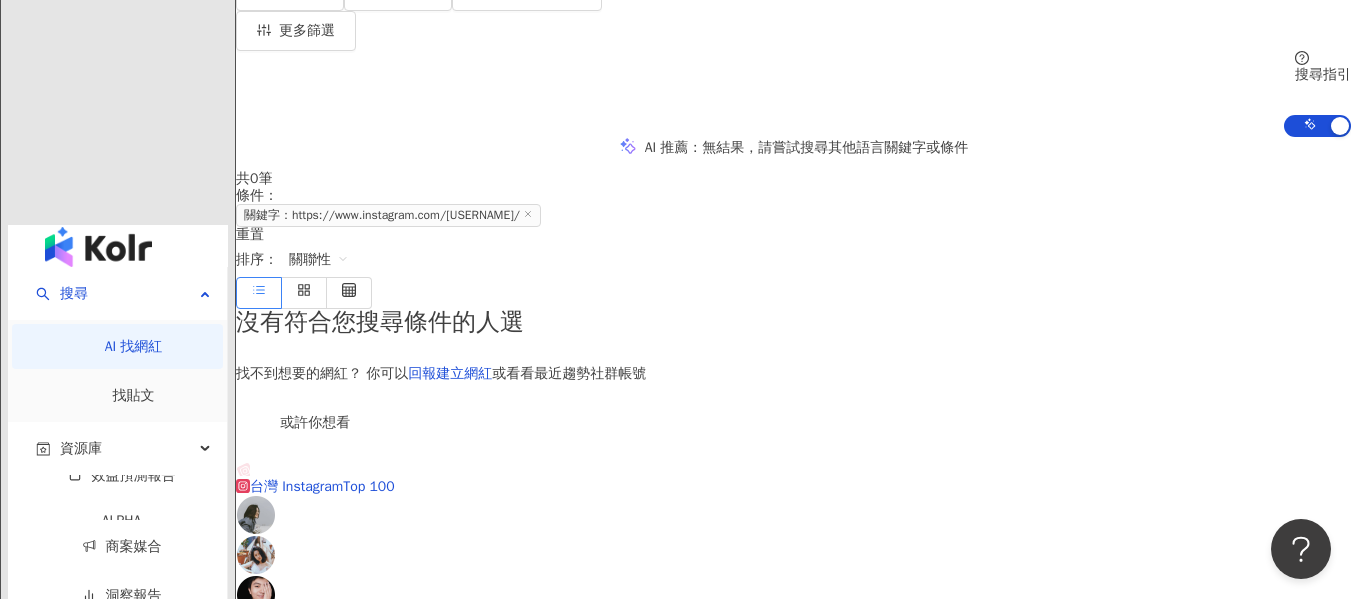 scroll, scrollTop: 400, scrollLeft: 0, axis: vertical 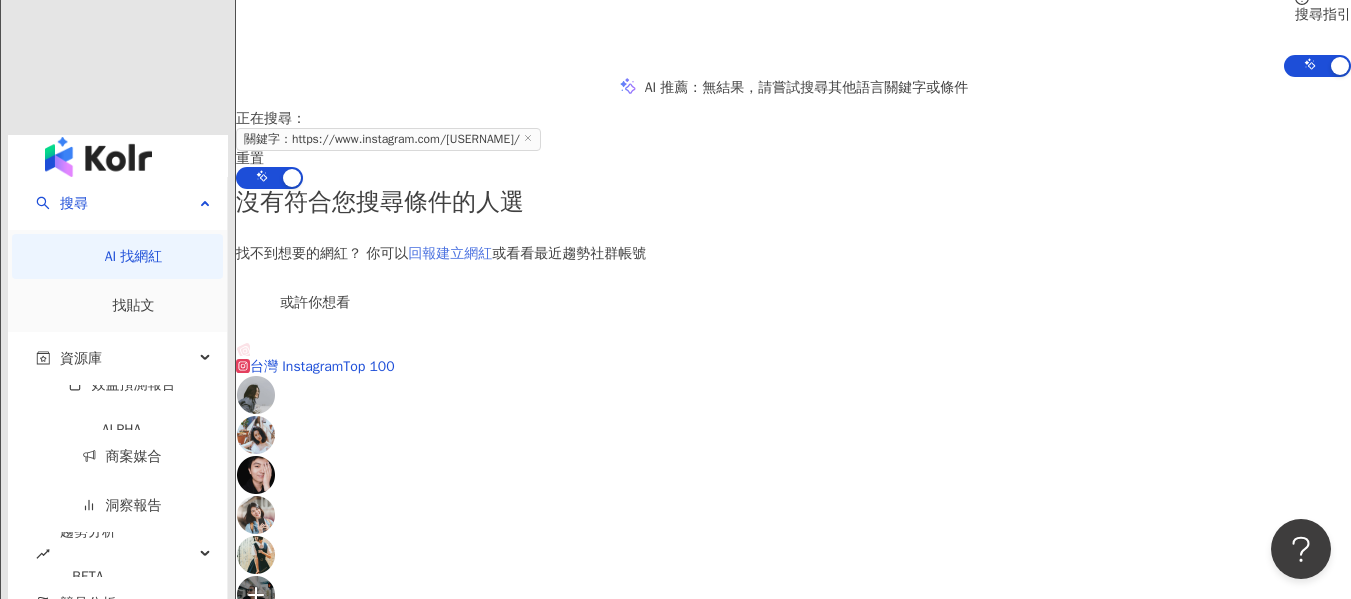 click on "回報建立網紅" at bounding box center [450, 253] 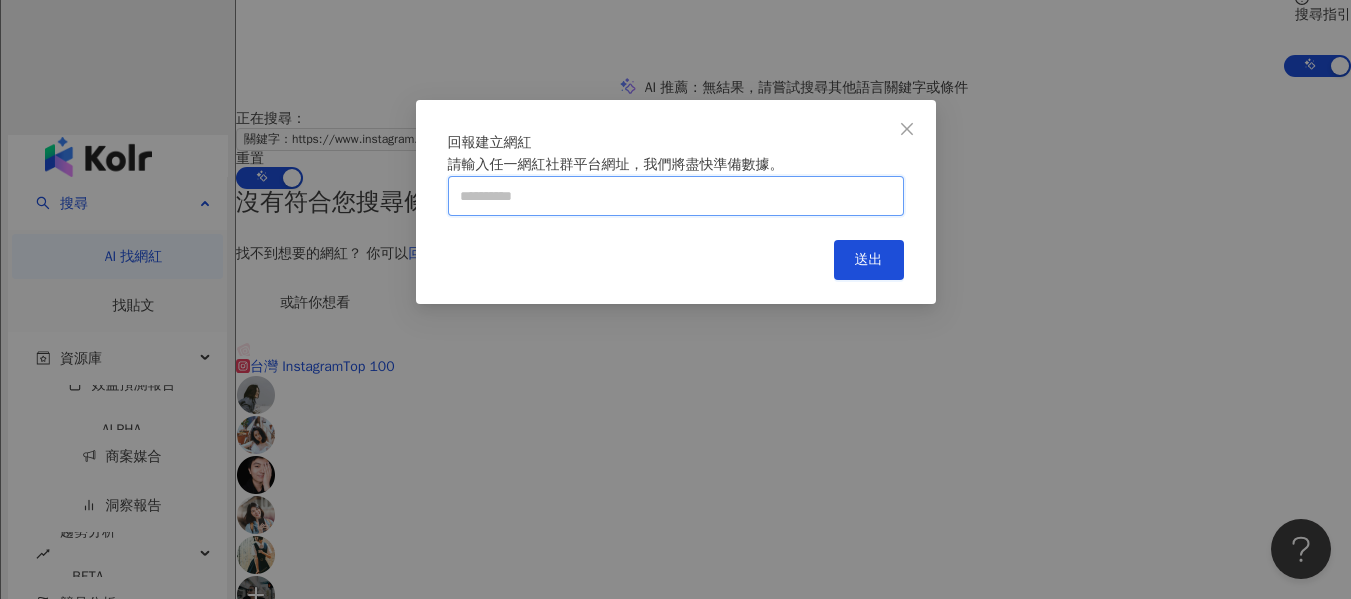 click at bounding box center (676, 196) 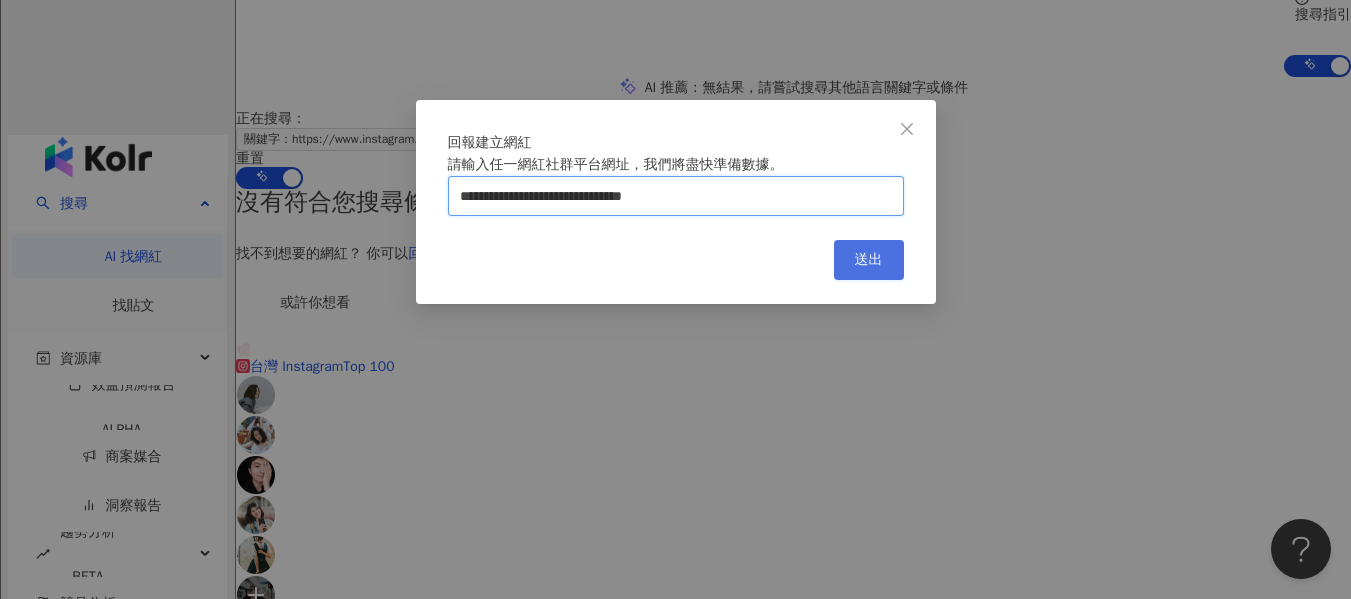 type on "**********" 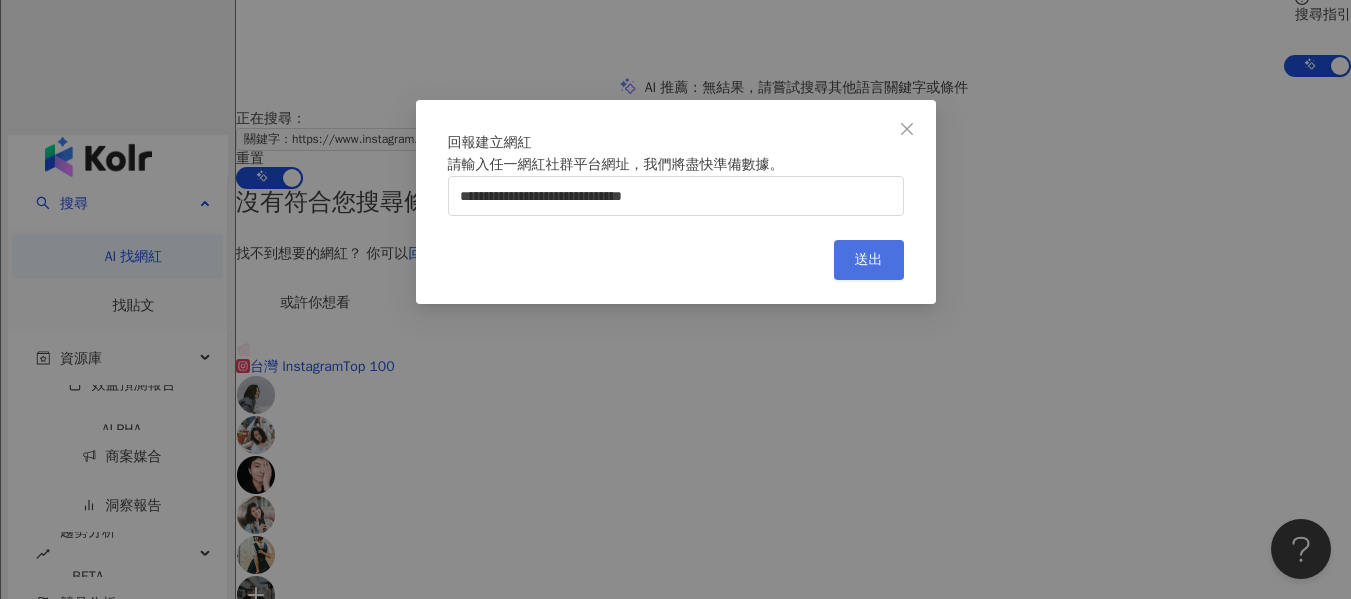 click on "送出" at bounding box center (869, 260) 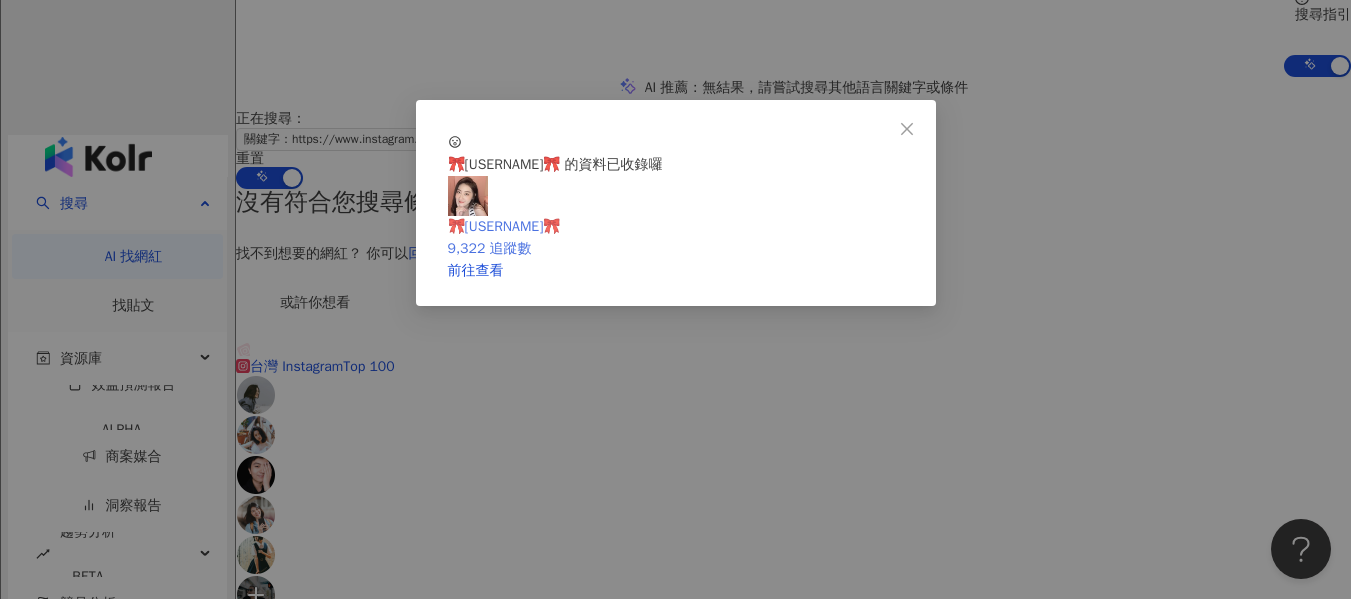 click on "🎀Victoria🎀 9,322   追蹤數" at bounding box center (676, 218) 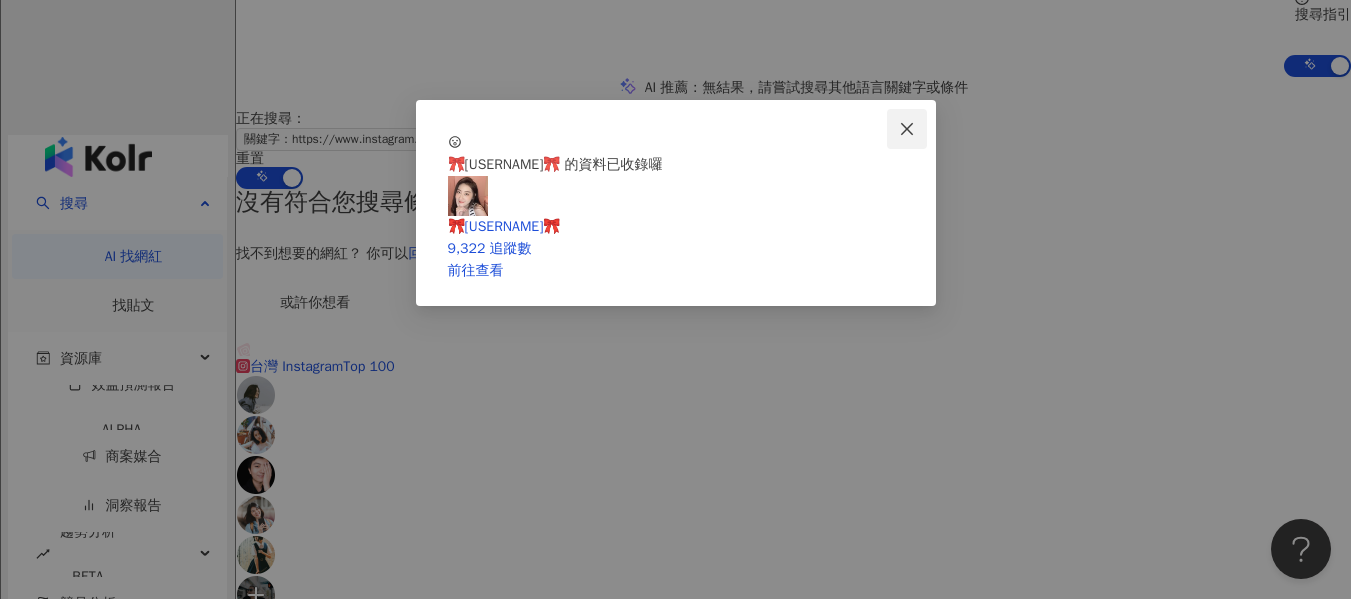 click at bounding box center [907, 129] 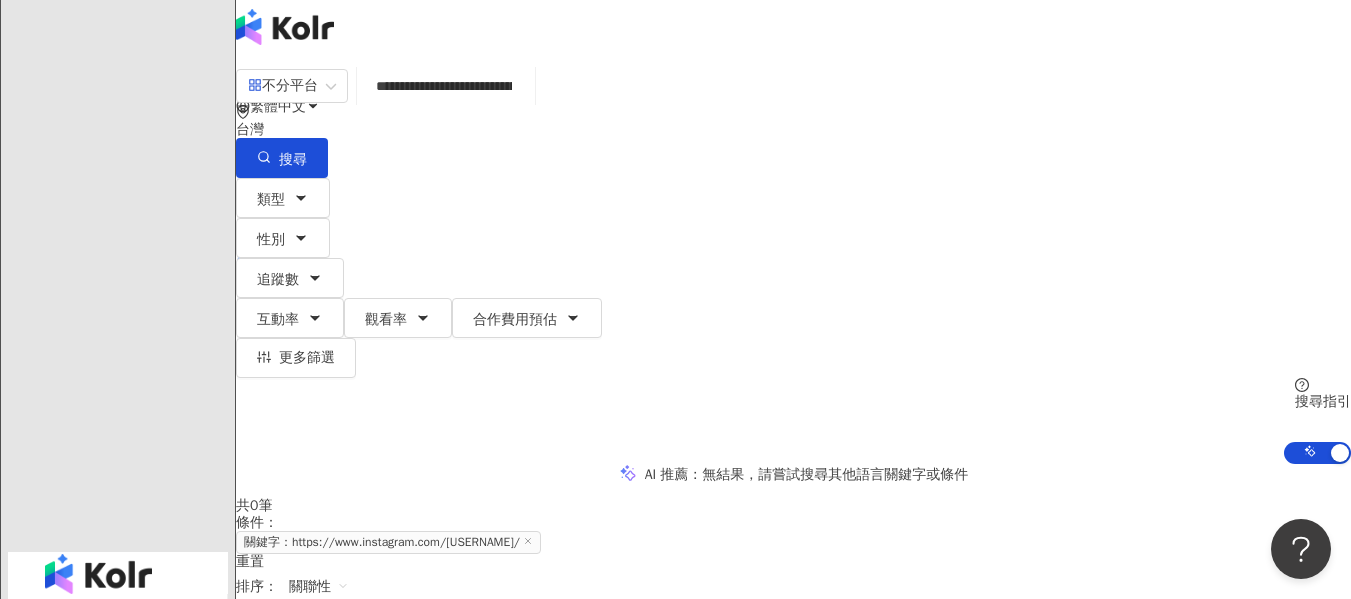 scroll, scrollTop: 0, scrollLeft: 0, axis: both 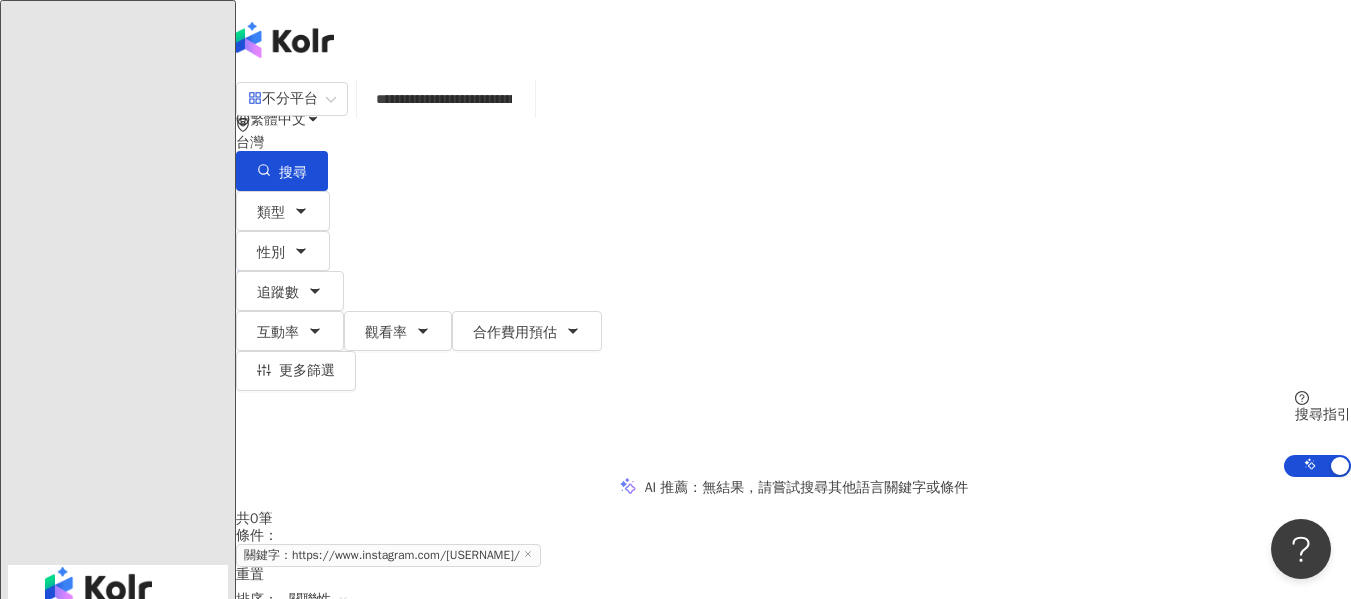 drag, startPoint x: 764, startPoint y: 125, endPoint x: 0, endPoint y: 41, distance: 768.60394 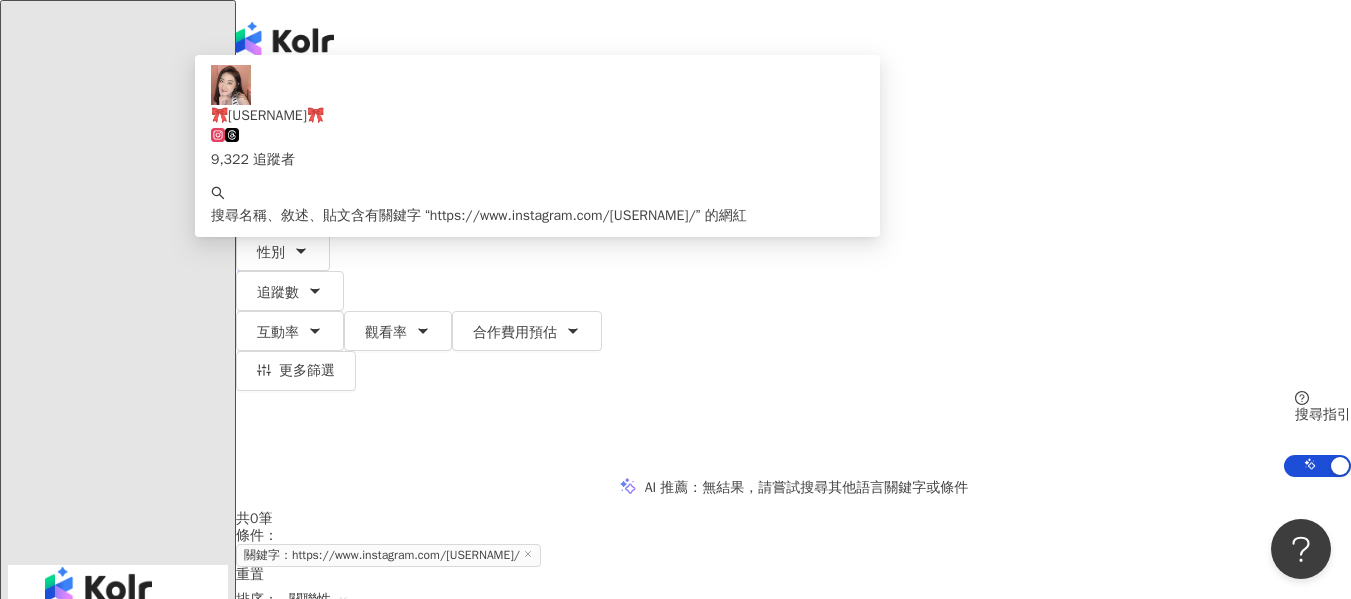 paste on "********" 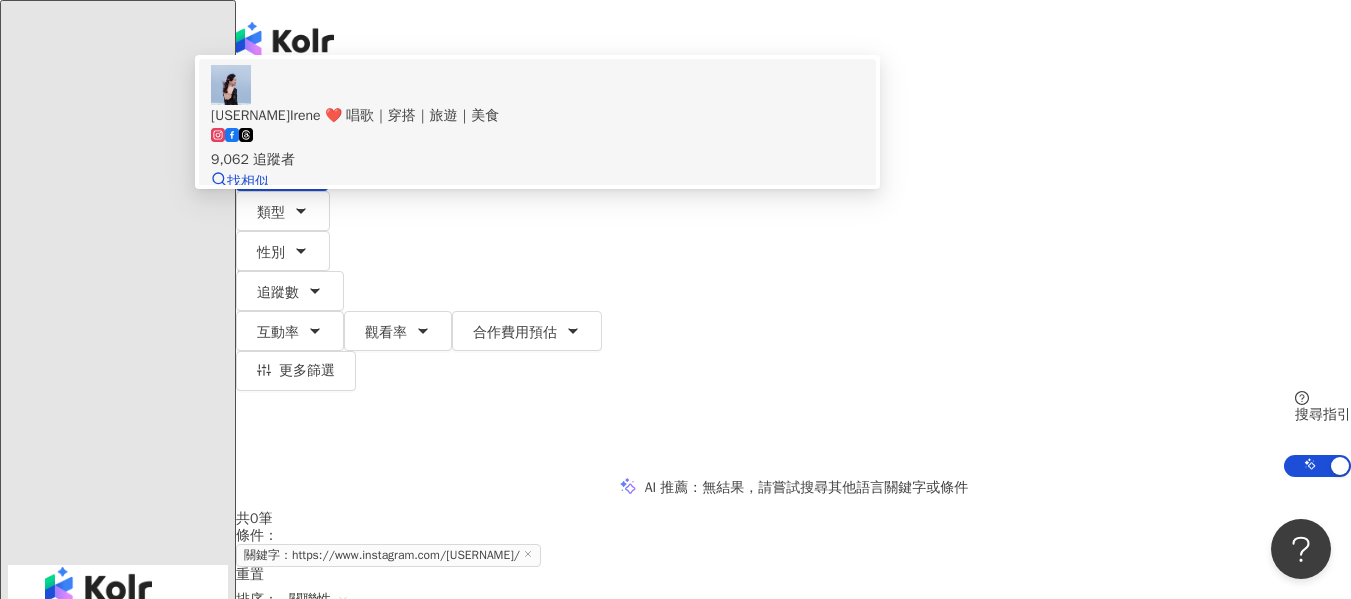 click on "9,062   追蹤者" at bounding box center (537, 149) 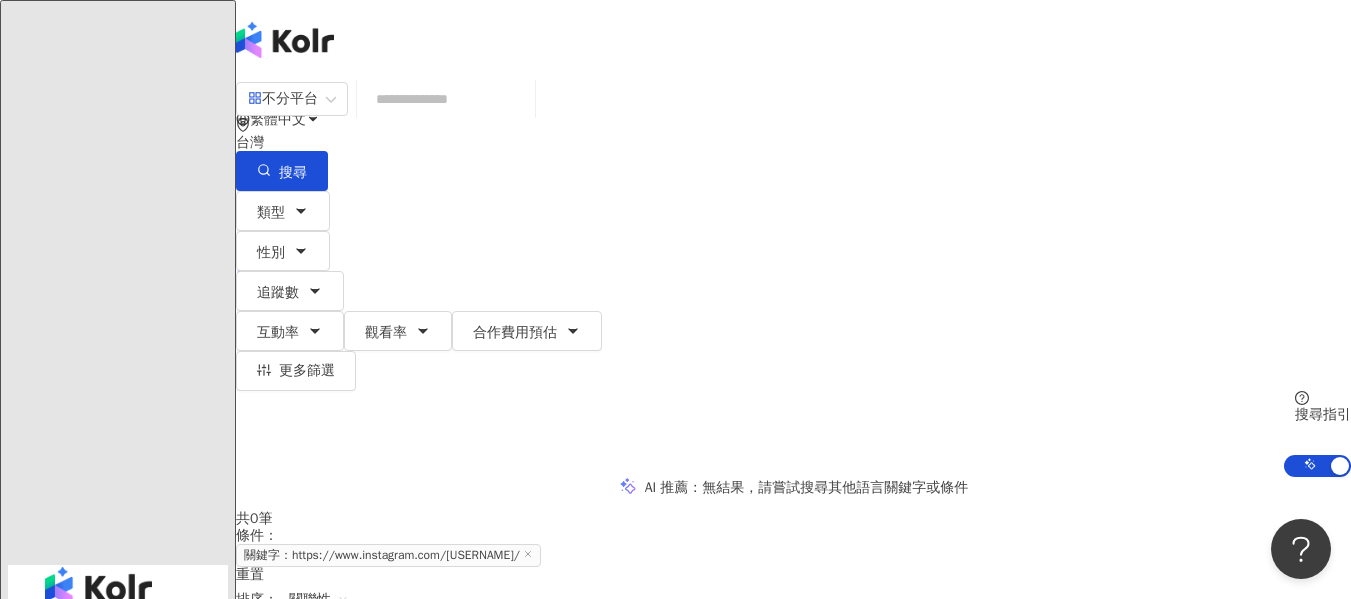drag, startPoint x: 662, startPoint y: 120, endPoint x: 649, endPoint y: 124, distance: 13.601471 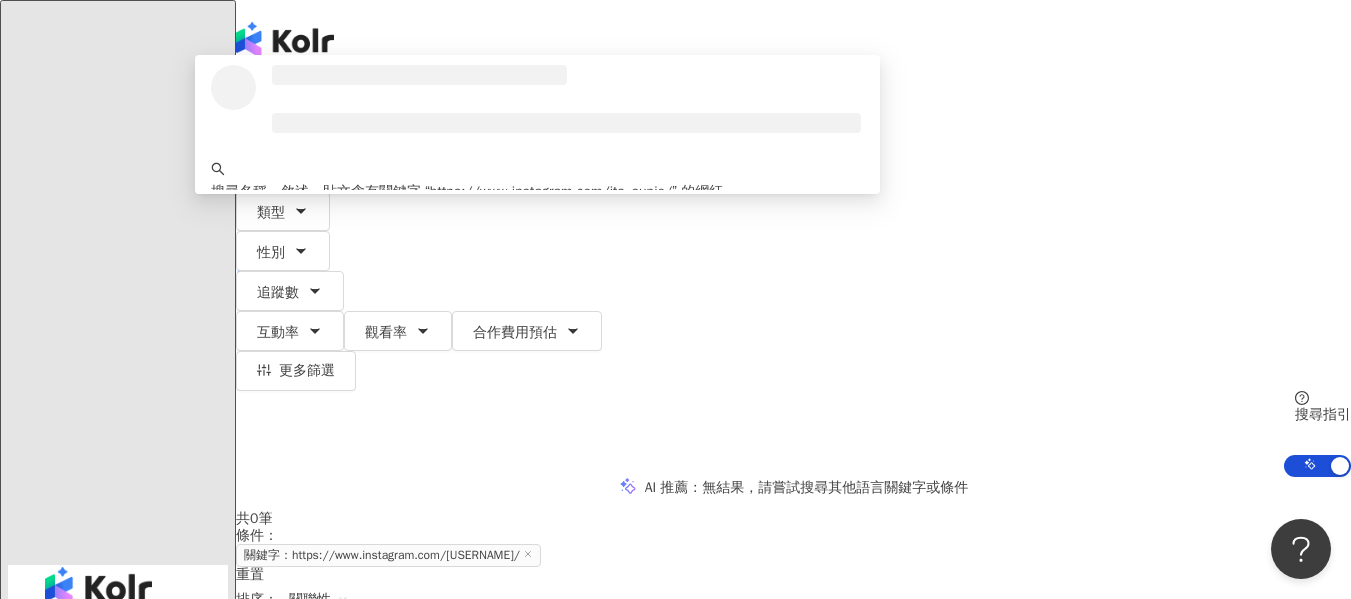 type on "**********" 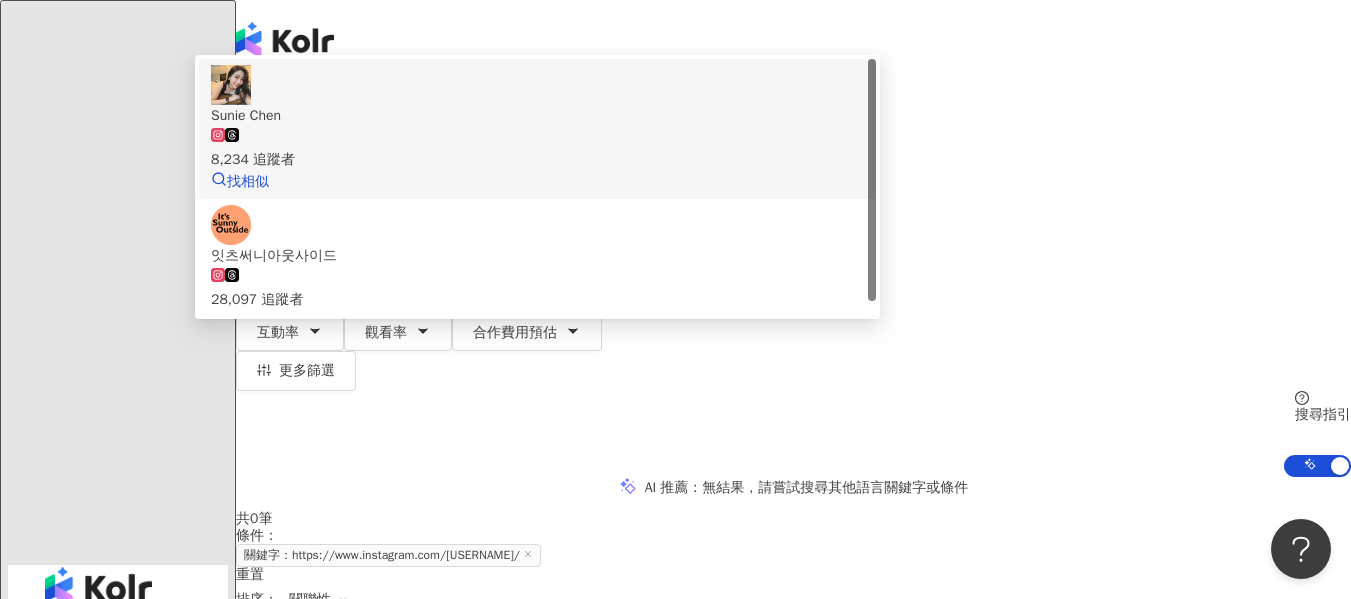 click on "Sunie Chen" at bounding box center (537, 116) 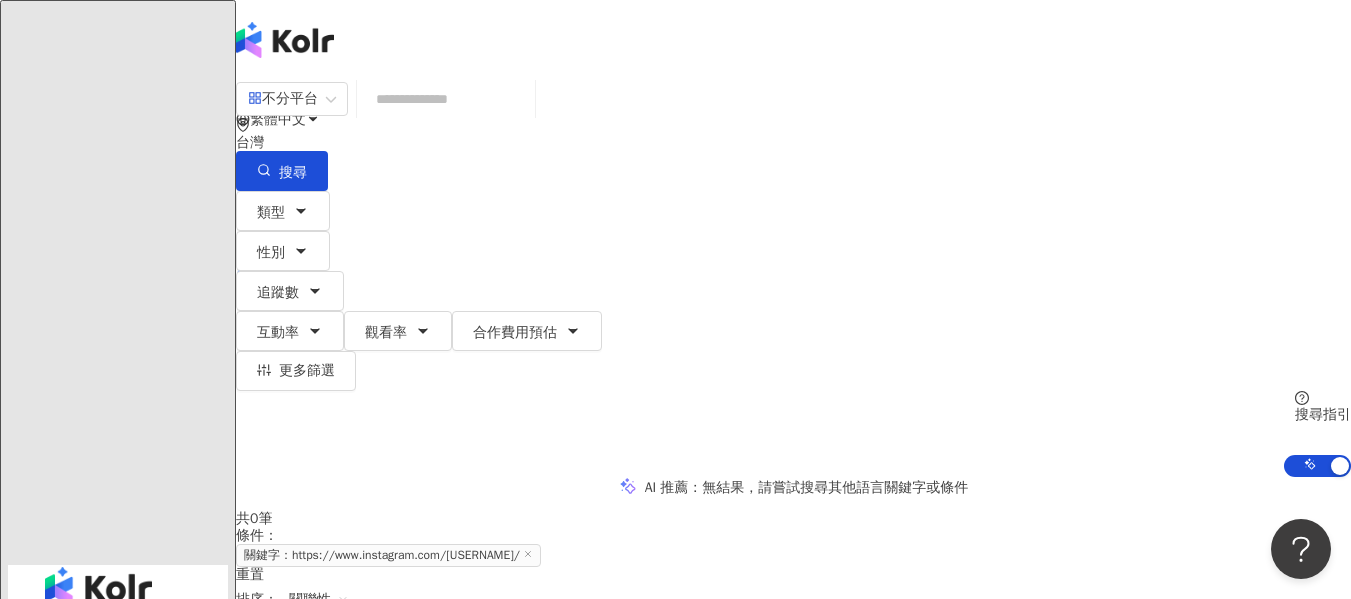 click at bounding box center [446, 99] 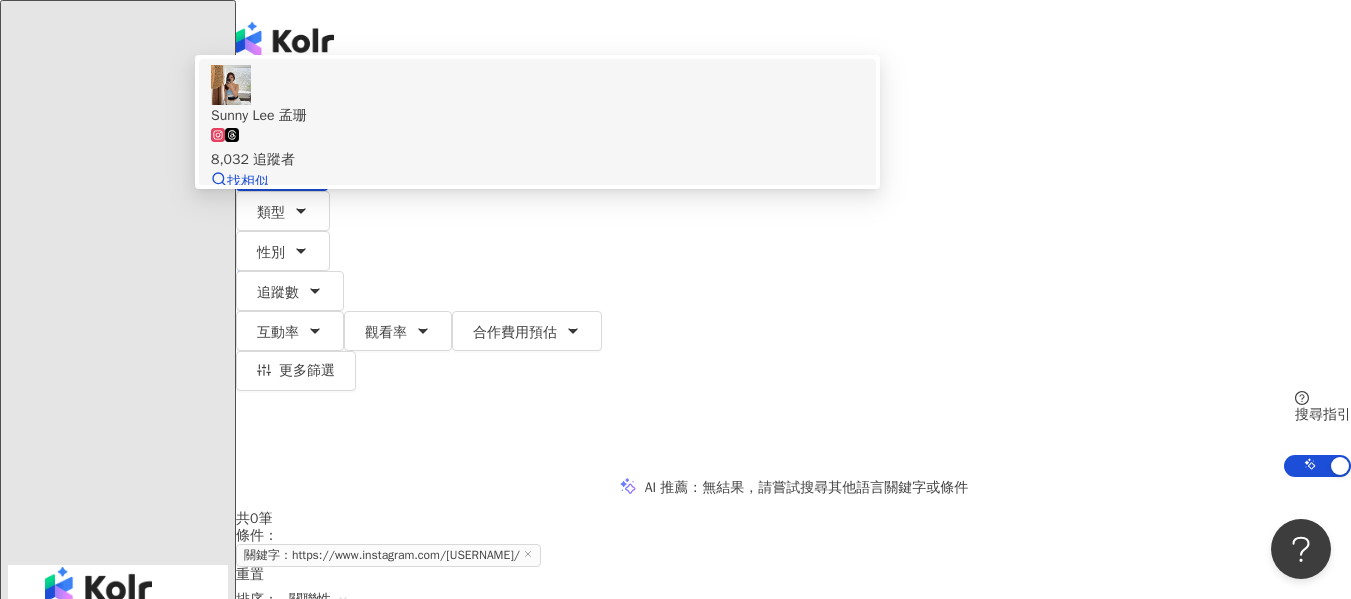 click on "8,032   追蹤者" at bounding box center [537, 149] 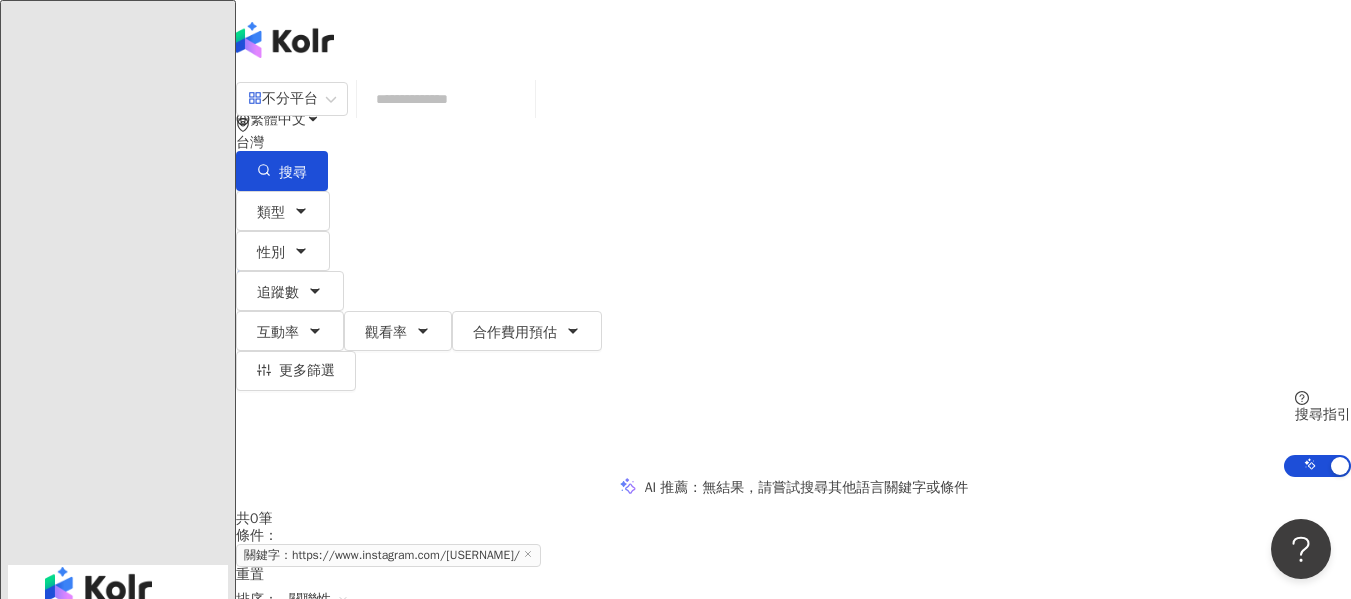 click at bounding box center (446, 99) 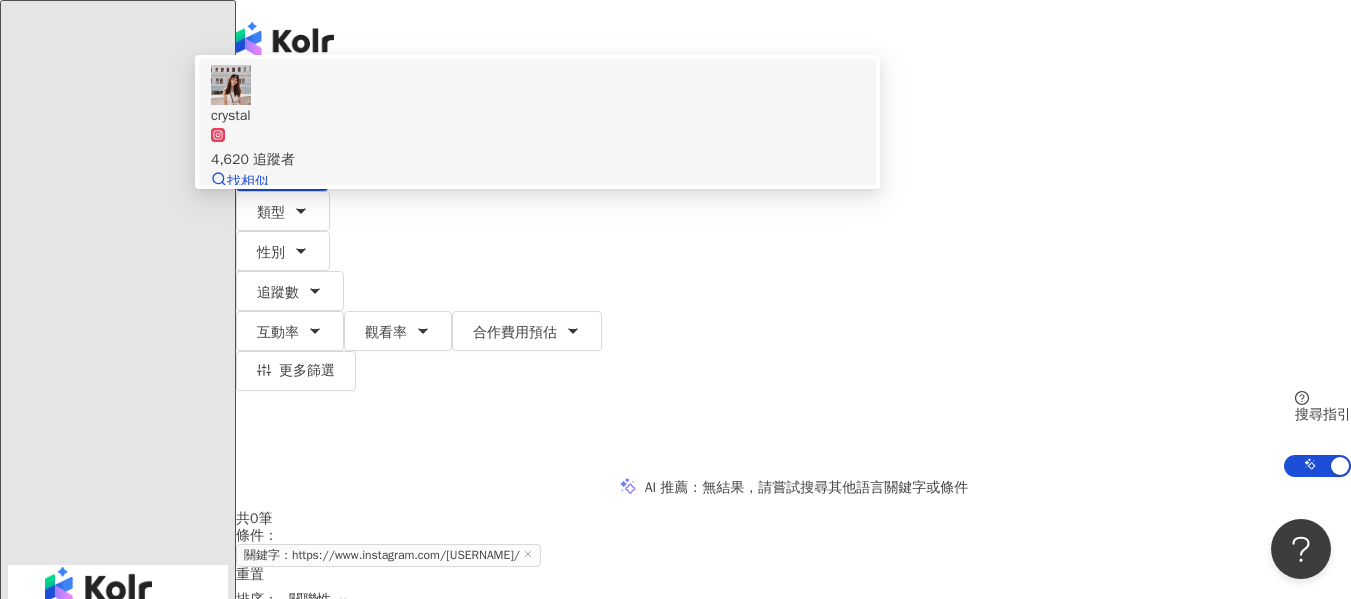 click on "4,620   追蹤者" at bounding box center [537, 149] 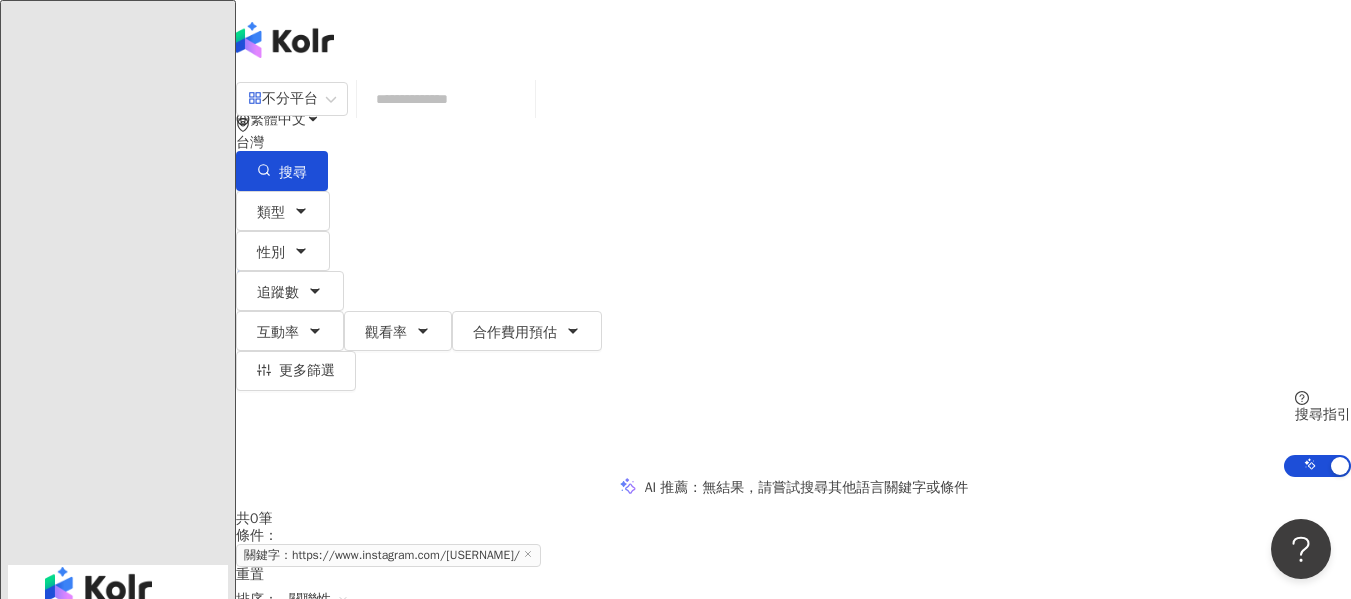click at bounding box center (446, 99) 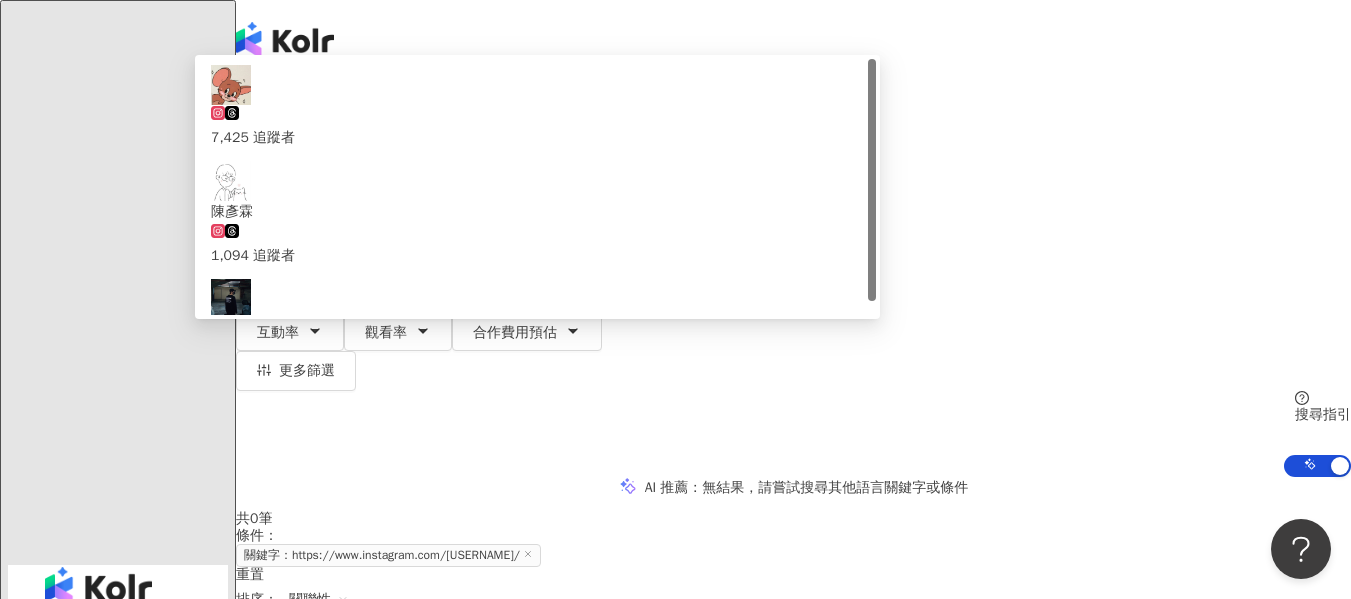 click at bounding box center [211, 105] 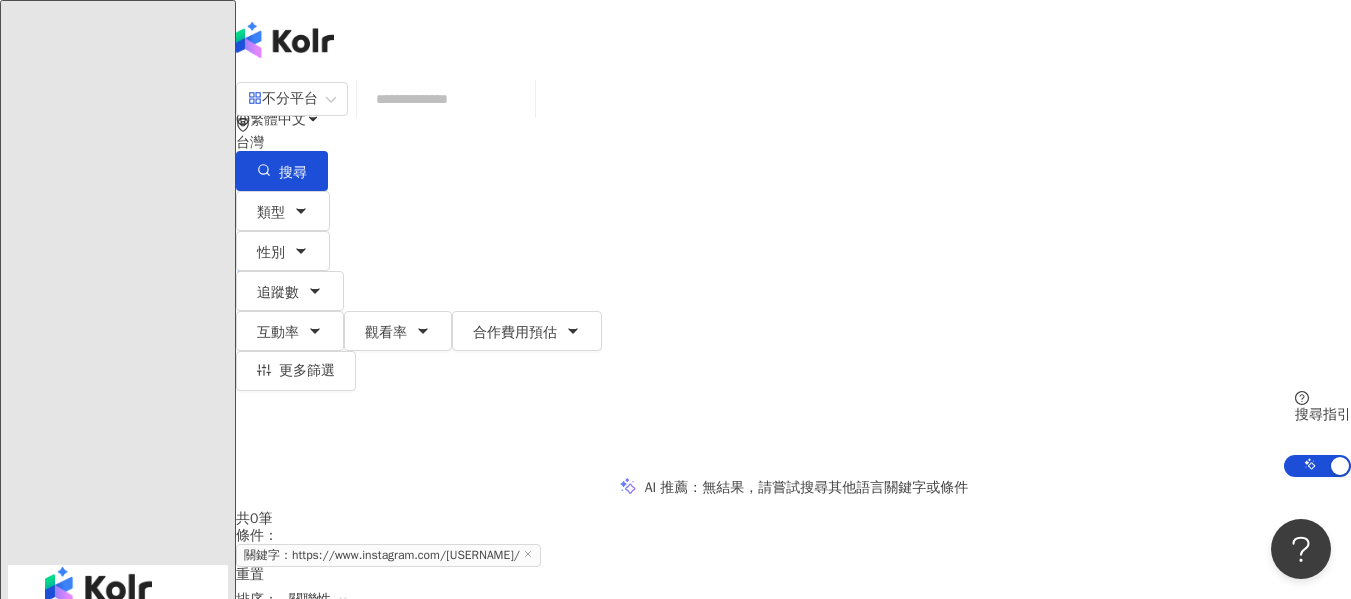 paste on "**********" 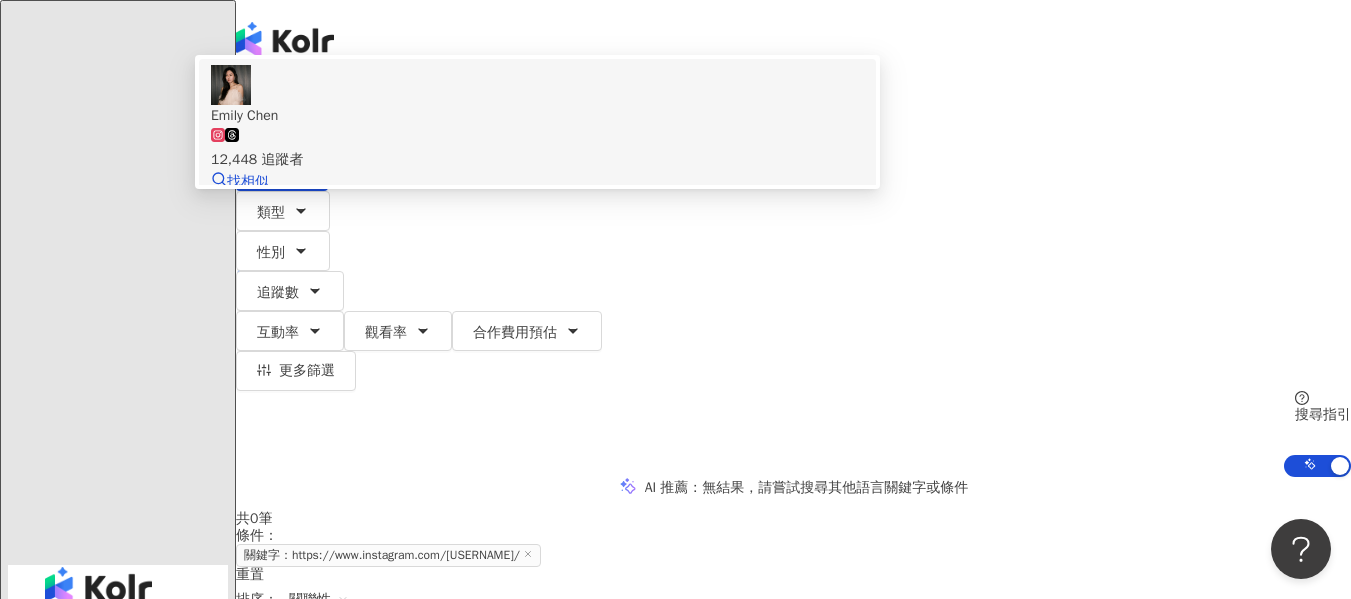 click on "12,448   追蹤者" at bounding box center (537, 149) 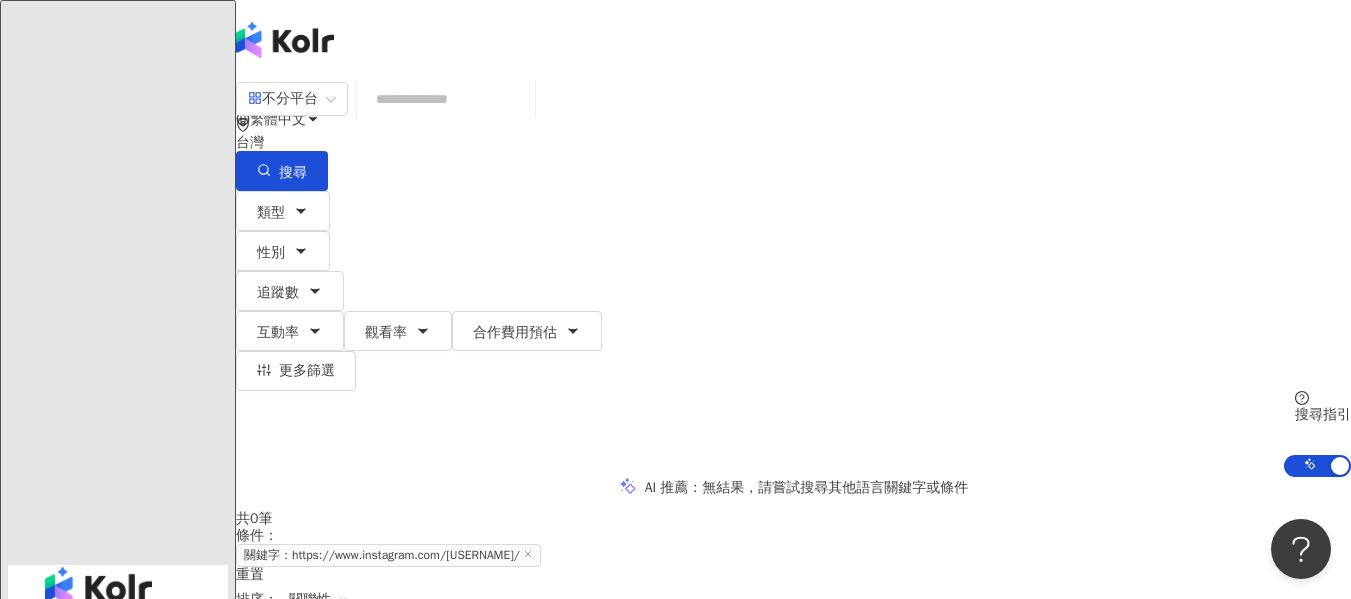 click at bounding box center (446, 99) 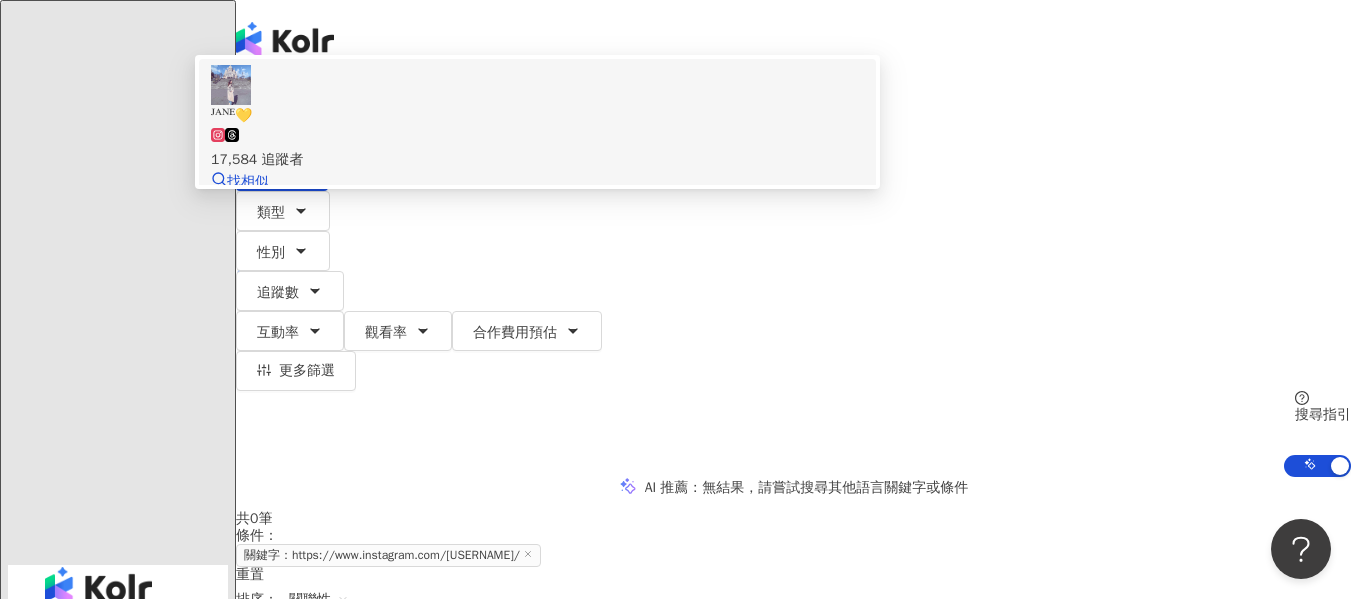 click on "17,584   追蹤者" at bounding box center (537, 149) 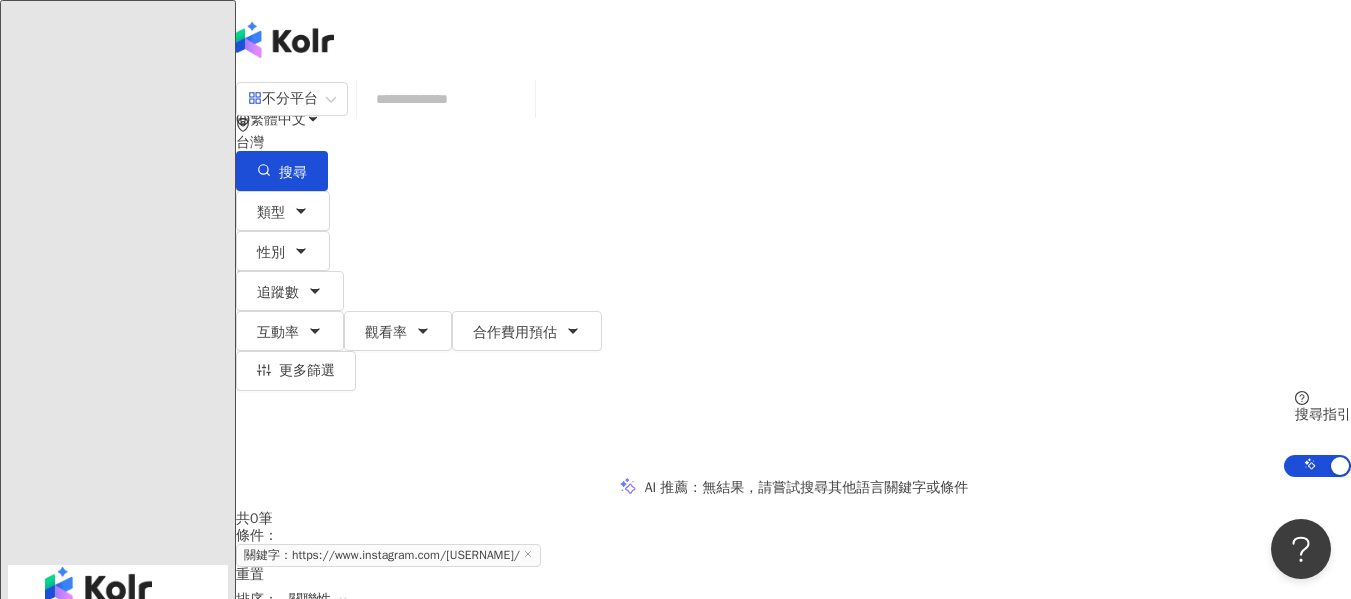 click at bounding box center (446, 99) 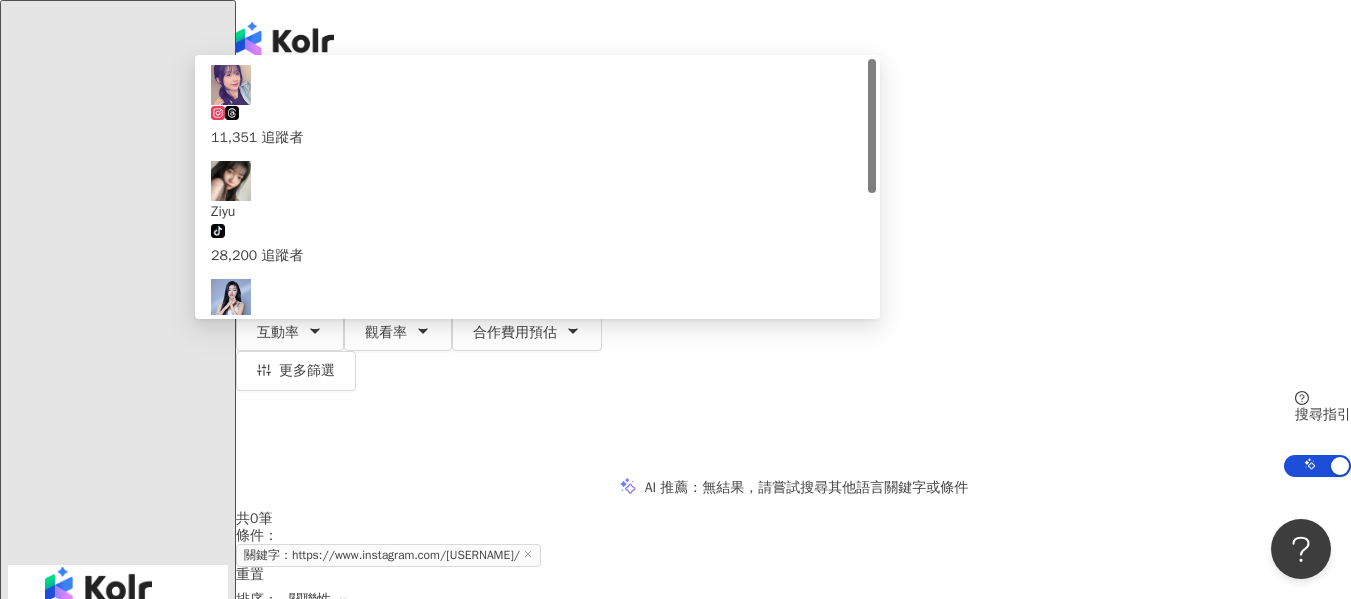 type on "**********" 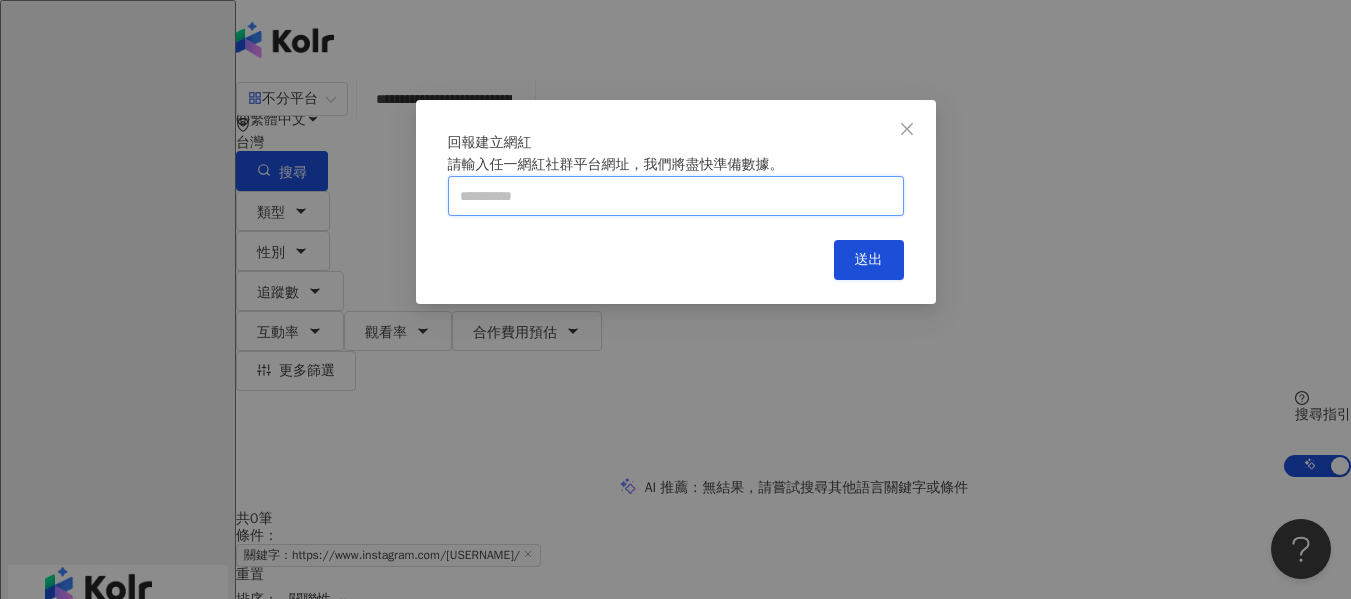 drag, startPoint x: 655, startPoint y: 253, endPoint x: 667, endPoint y: 260, distance: 13.892444 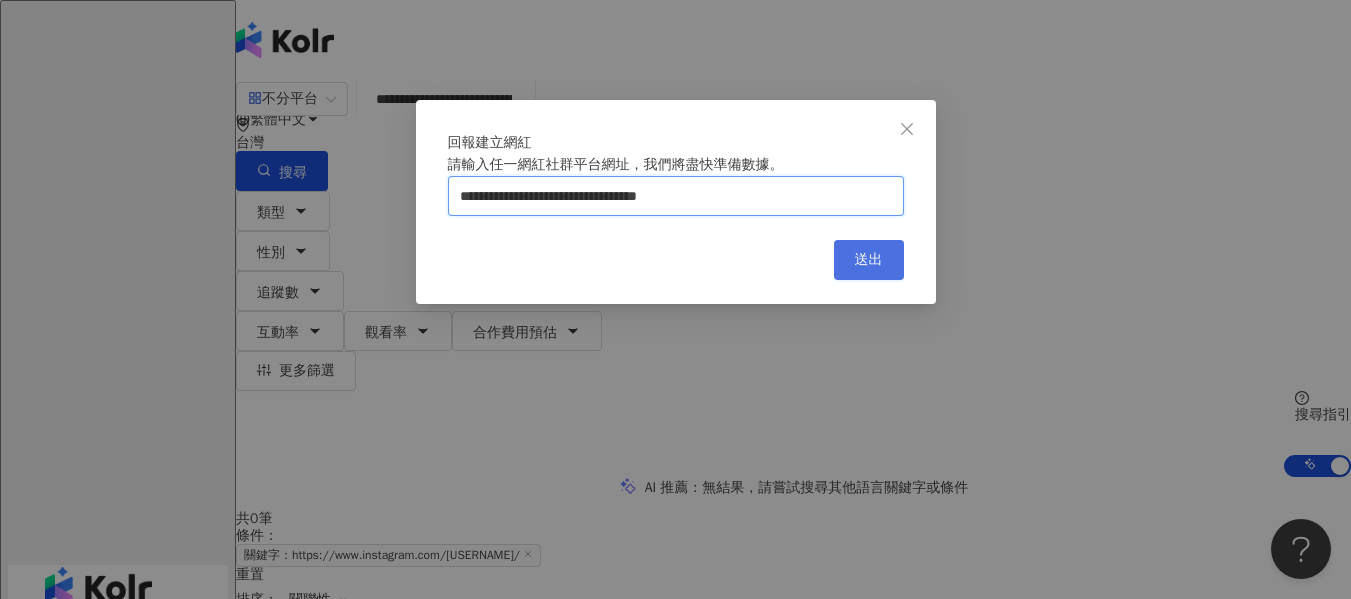 type on "**********" 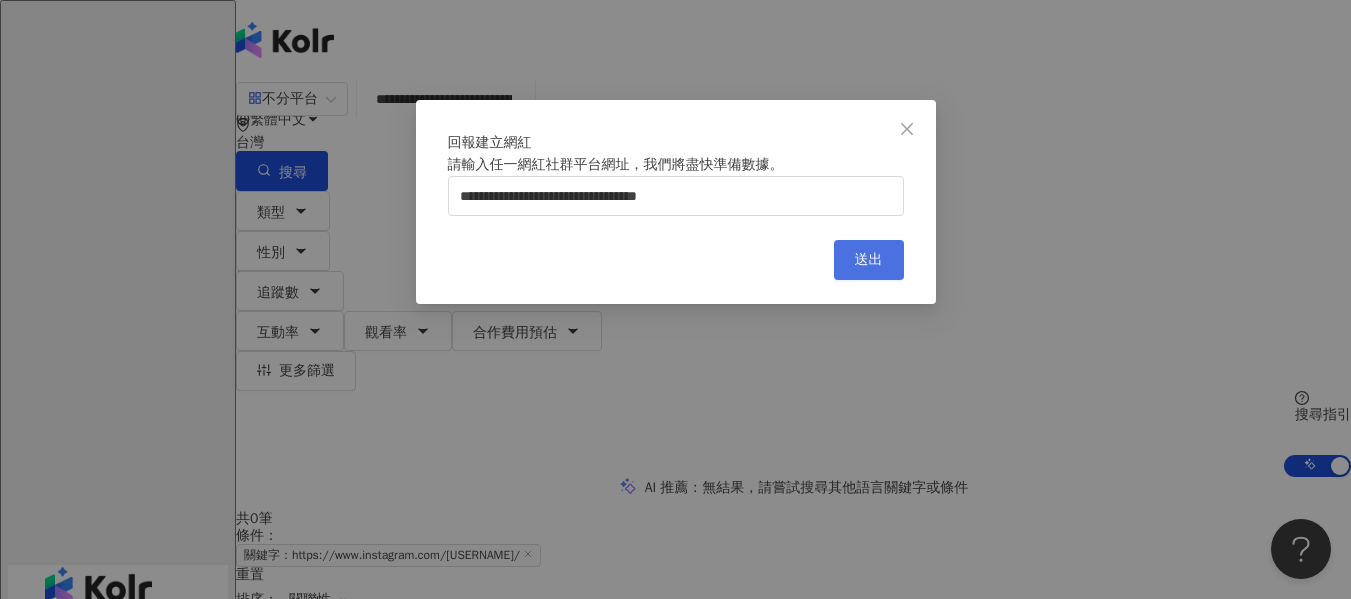 click on "送出" at bounding box center (869, 260) 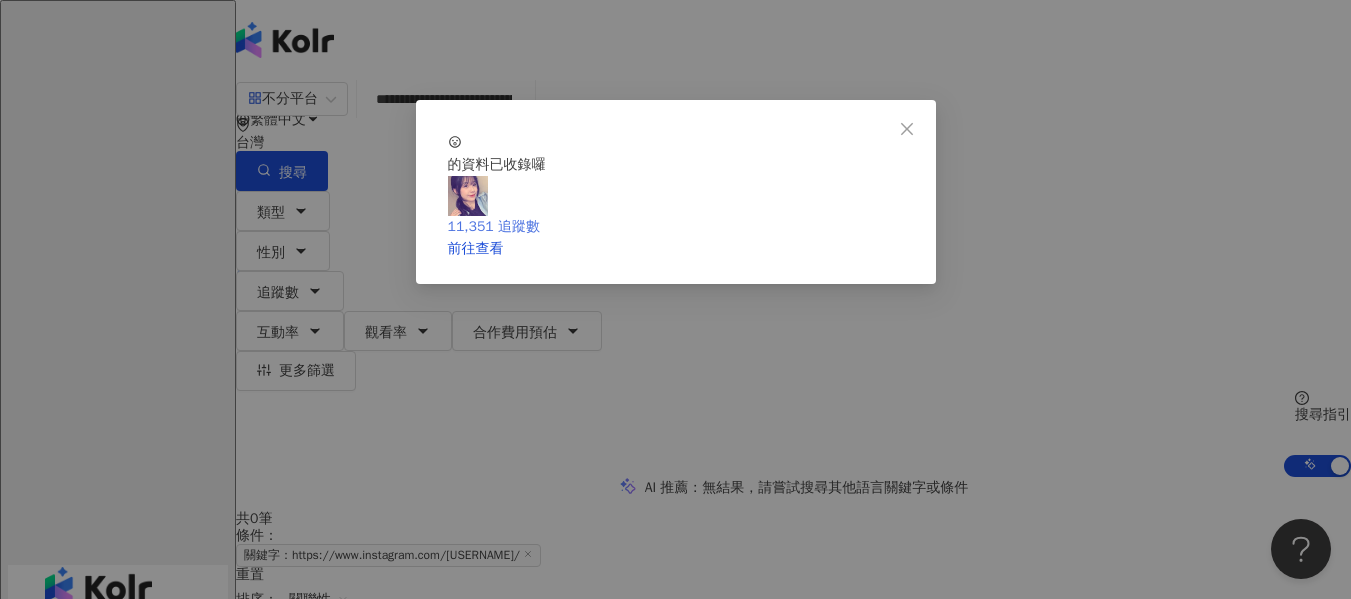 click on "11,351   追蹤數" at bounding box center (676, 207) 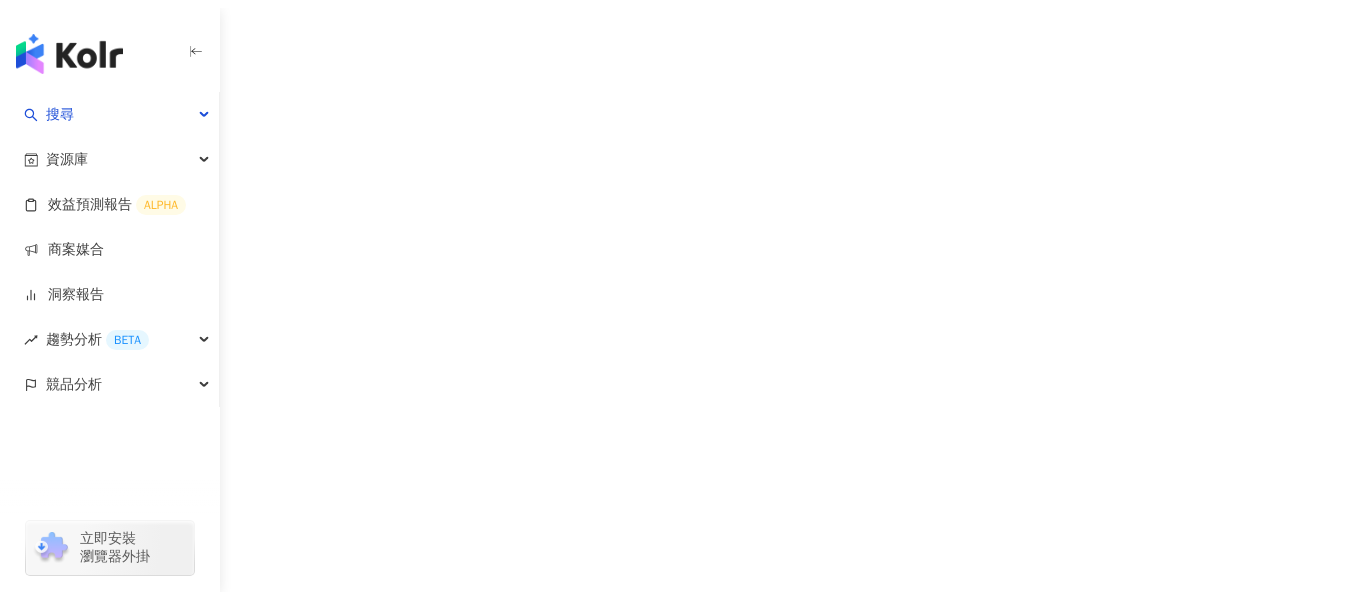 scroll, scrollTop: 0, scrollLeft: 0, axis: both 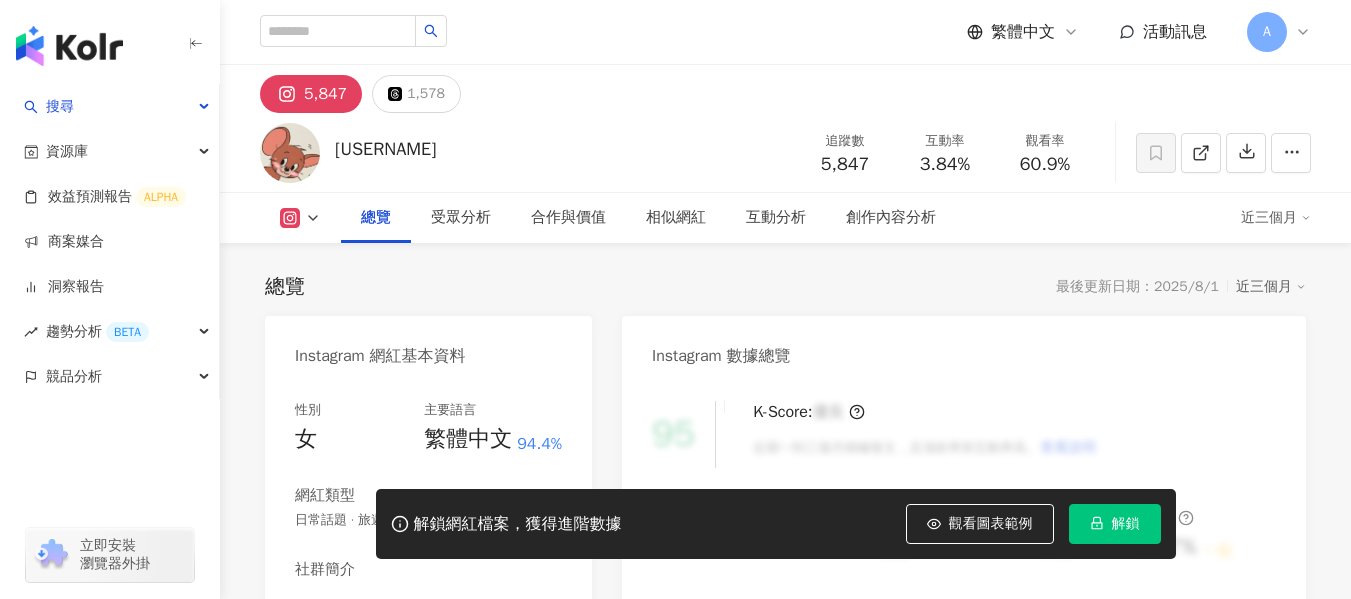 click on "總覽 最後更新日期：2025/8/1 近三個月 Instagram 網紅基本資料 性別   女 主要語言   繁體中文 94.4% 網紅類型 日常話題 · 旅遊 社群簡介 [USERNAME] https://www.instagram.com/[USERNAME]/ @[USERNAME] Instagram 數據總覽 95 K-Score :   優良 近期一到三個月積極發文，且漲粉率與互動率高。 查看說明 追蹤數   5,847 互動率   3.84% 良好 觀看率   60.9% 不佳 漲粉率   35.7% 一般 受眾主要性別   男性 76% 受眾主要年齡   25-34 歲 76% 商業合作內容覆蓋比例   30% AI Instagram 成效等級三大指標 互動率 3.84% 良好 同等級網紅的互動率中位數為  0.19% 觀看率 60.9% 不佳 同等級網紅的觀看率中位數為  35.5% 漲粉率 35.7% 一般 同等級網紅的漲粉率中位數為  0.8% 該網紅的互動率和漲粉率都不錯，唯獨觀看率比較普通，為同等級的網紅的中低等級，效果不一定會好，但仍然建議可以發包開箱類型的案型，應該會比較有成效！" at bounding box center [785, 3504] 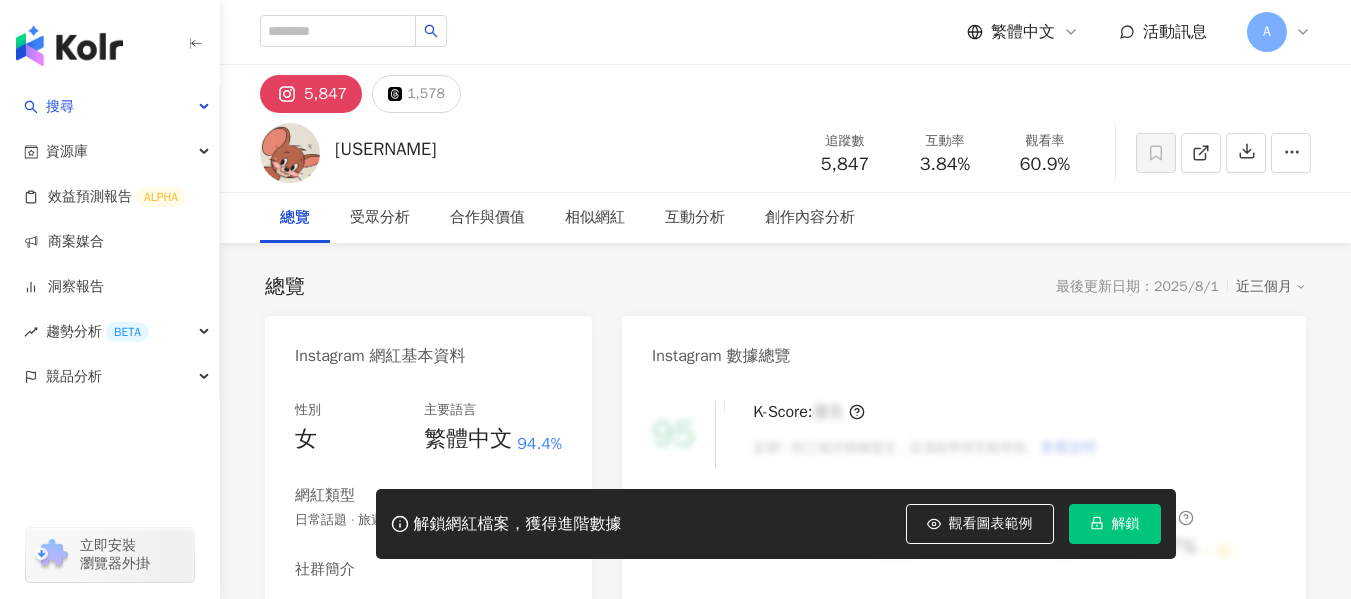 scroll, scrollTop: 0, scrollLeft: 0, axis: both 